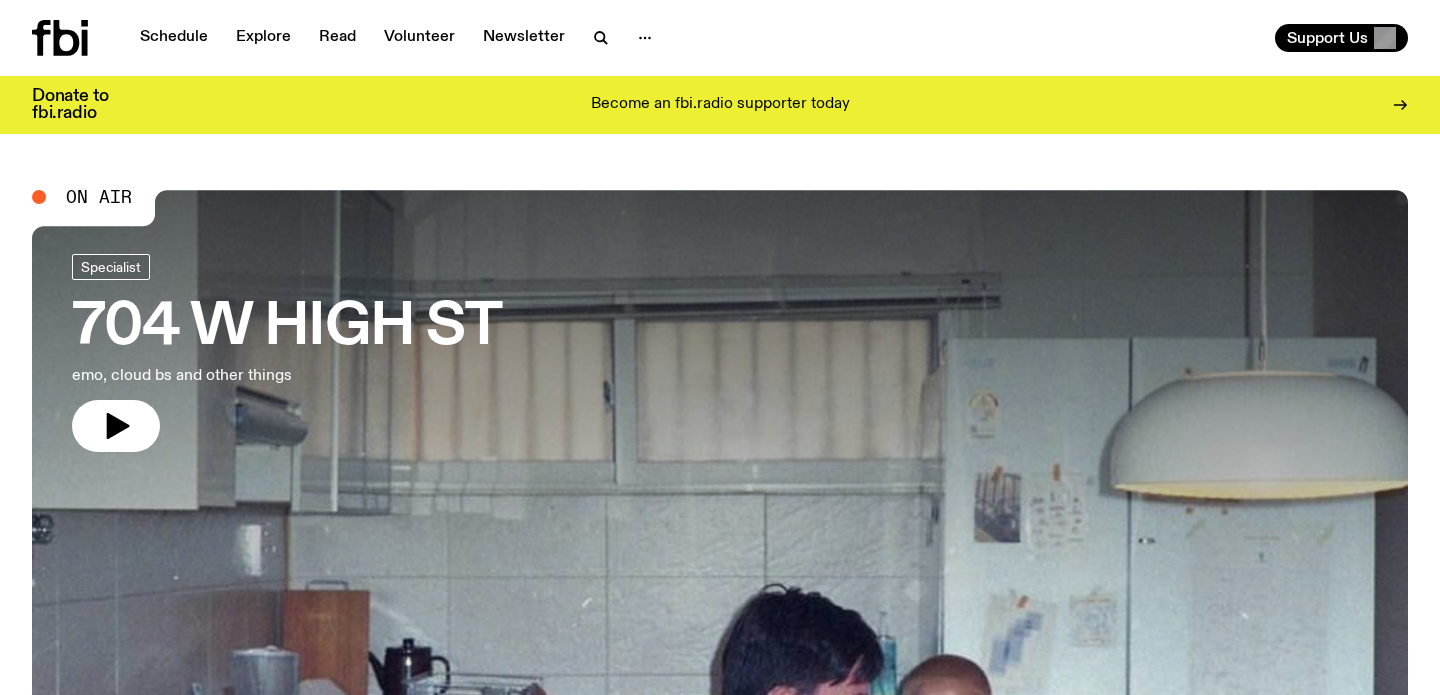 scroll, scrollTop: 0, scrollLeft: 0, axis: both 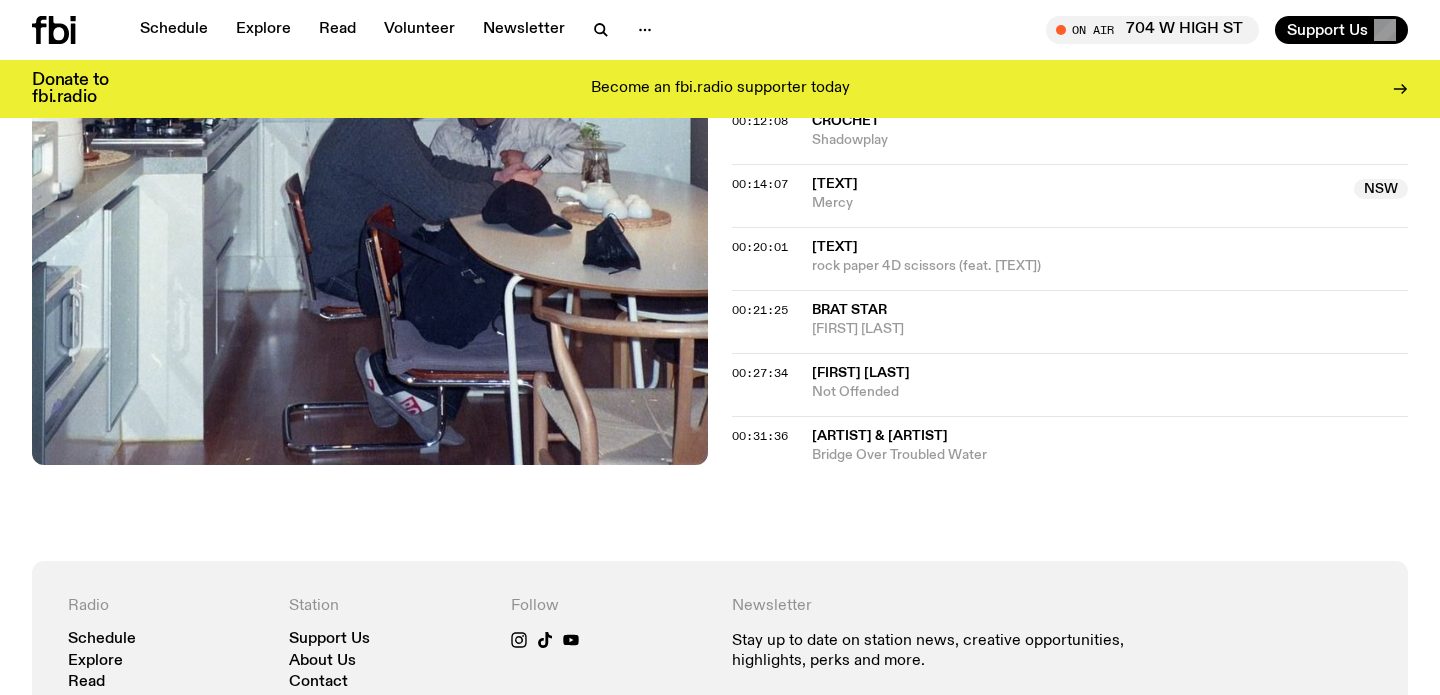 click on "Become an fbi.radio supporter today" at bounding box center (720, 89) 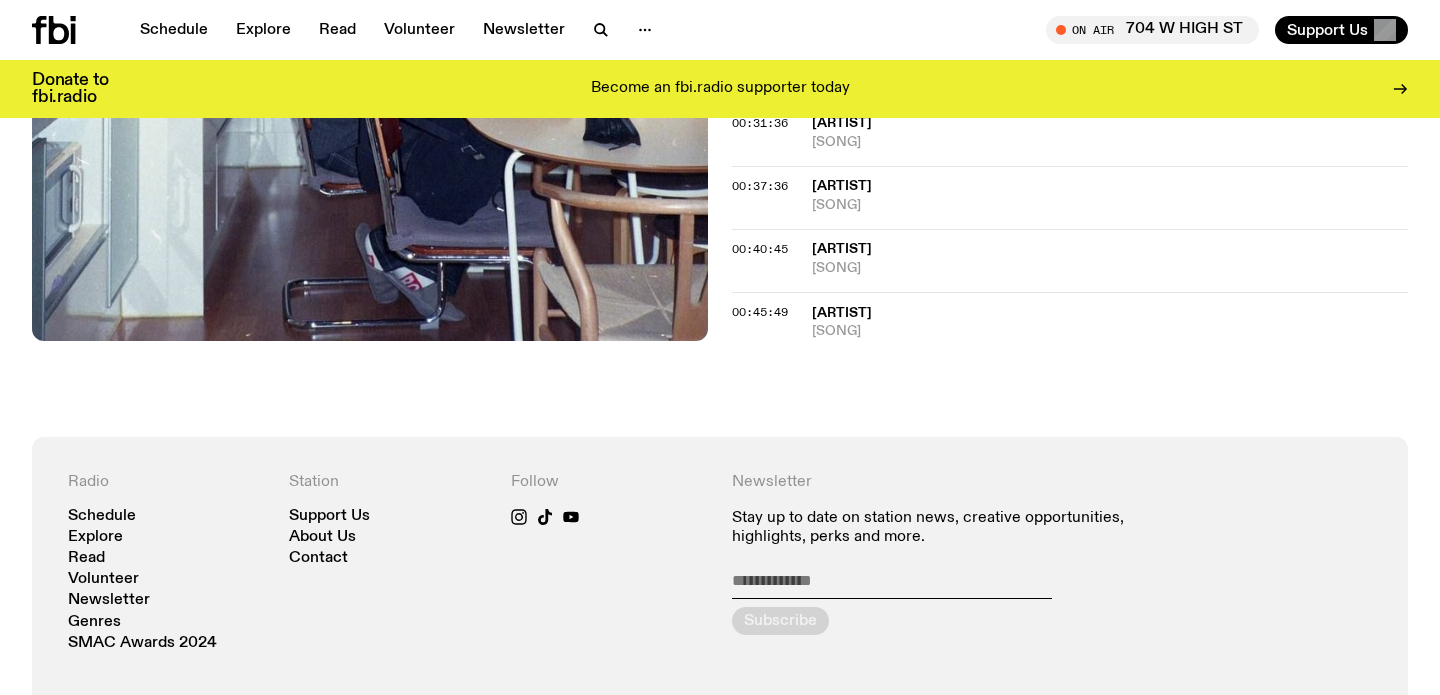 scroll, scrollTop: 1213, scrollLeft: 0, axis: vertical 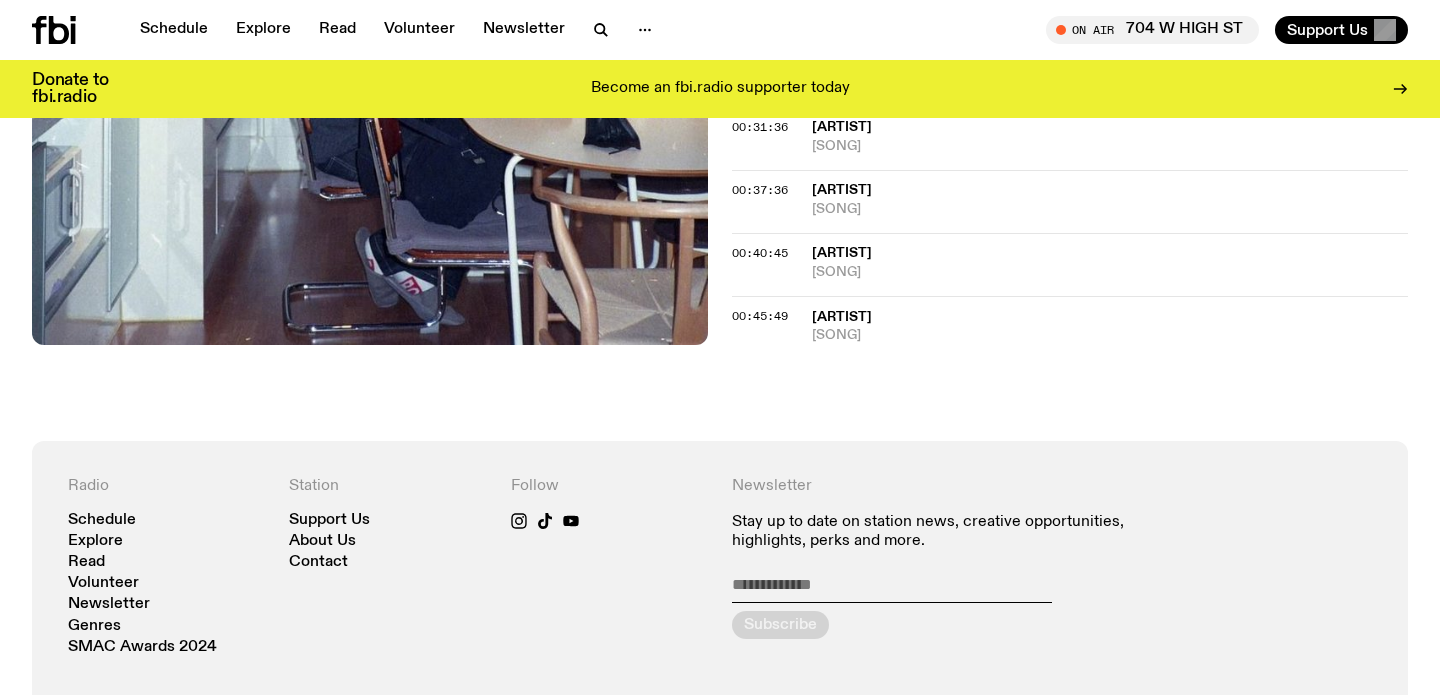 click on "On Air Now  Specialist emo, cloud bs and other things Ring the studio:  ([PHONE]) or text us:  [PHONE] presented by [FIRST] [LAST] & [FIRST] [LAST] ( [USERNAME] , [EMAIL]) ( [USERNAME] , [EMAIL]) Tracklist More Episodes Tracklist 00:01:20 [SONG]  [COUNTRY]  [ARTIST]  [COUNTRY]  00:04:50 [ARTIST]  [STATE]  [SONG]  [STATE]  00:12:08 [SONG] [SONG] 00:14:07 [USERNAME]  [STATE]  [SONG]  [STATE] 00:20:01 [USERNAME] [SONG] (feat. charmed i'm sure) 00:21:25 [SONG] [ARTIST] 00:27:34 [ARTIST] [SONG] 00:31:36 [ARTIST] [SONG] 00:37:36 [ARTIST] [SONG] 00:40:45 [ARTIST] [SONG] 00:45:49 [ARTIST] [SONG]" at bounding box center [720, -193] 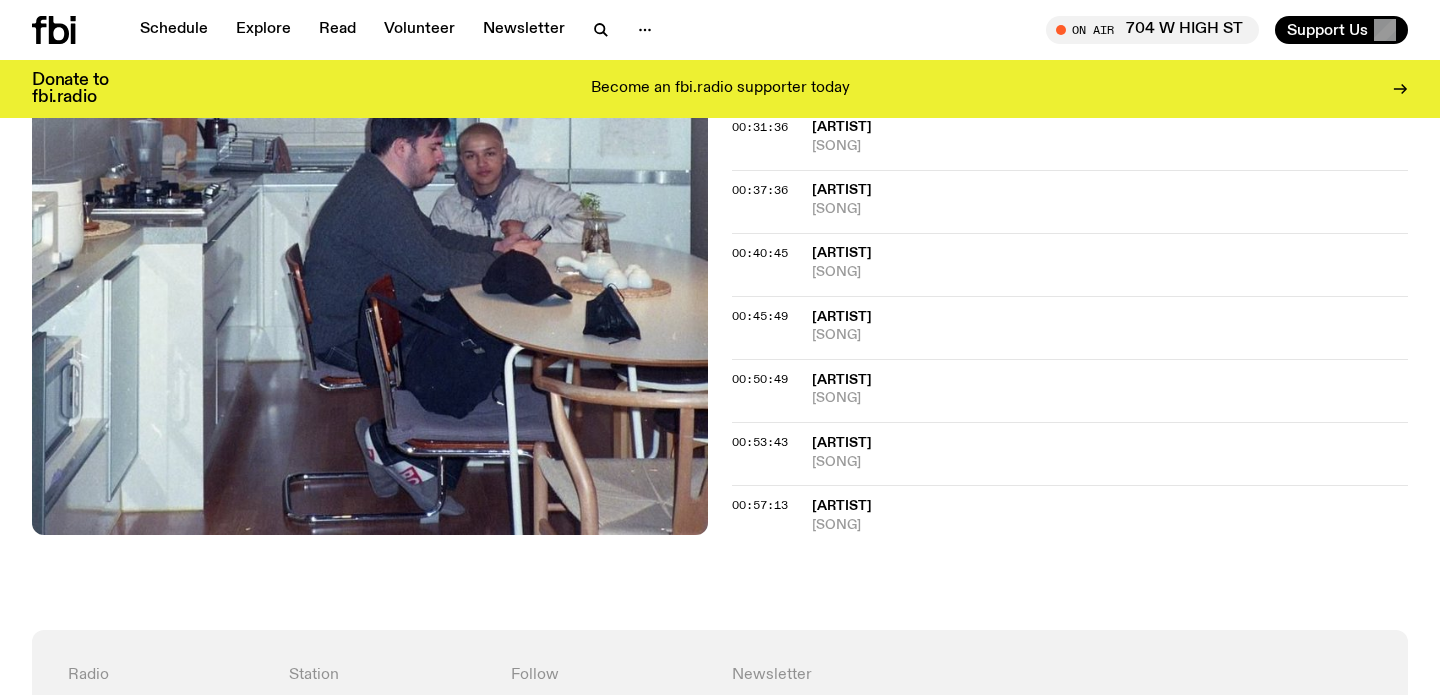 drag, startPoint x: 1113, startPoint y: 557, endPoint x: 740, endPoint y: 375, distance: 415.03372 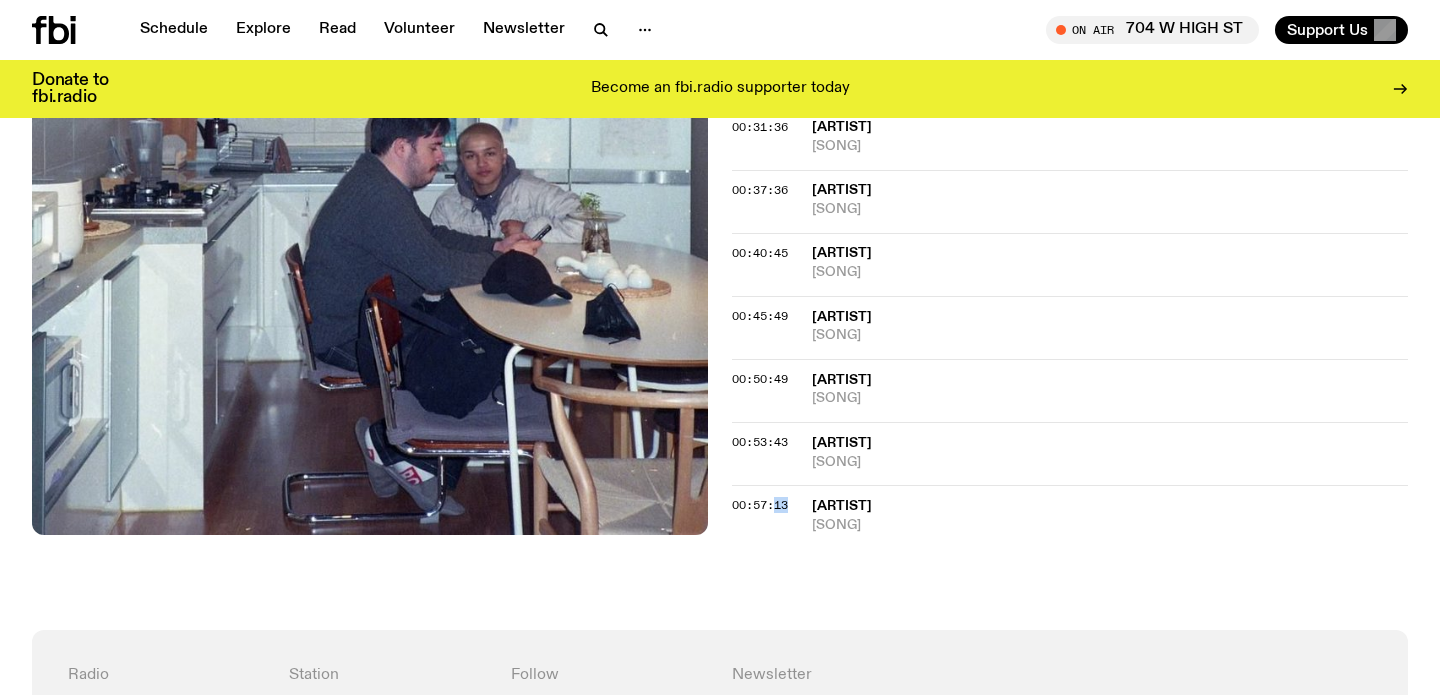 click on "00:57:13" at bounding box center (760, 505) 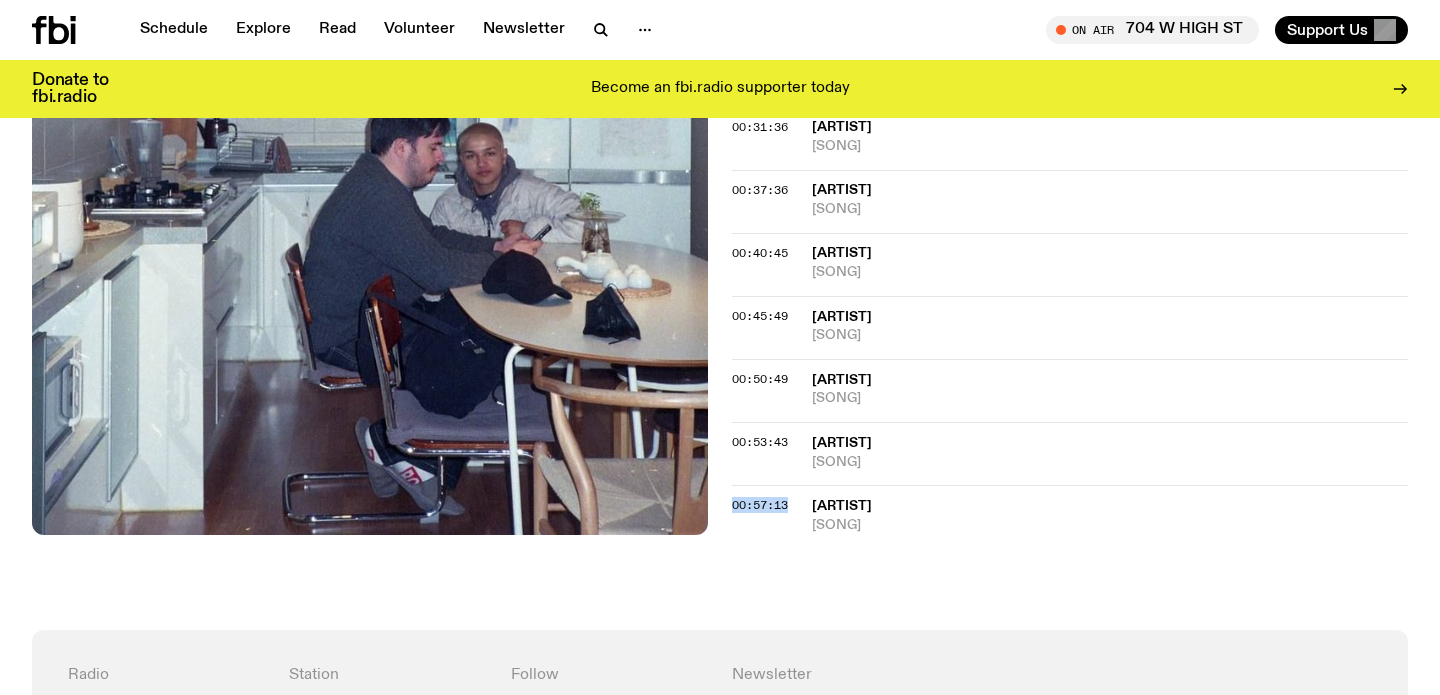 click on "00:57:13" at bounding box center [760, 505] 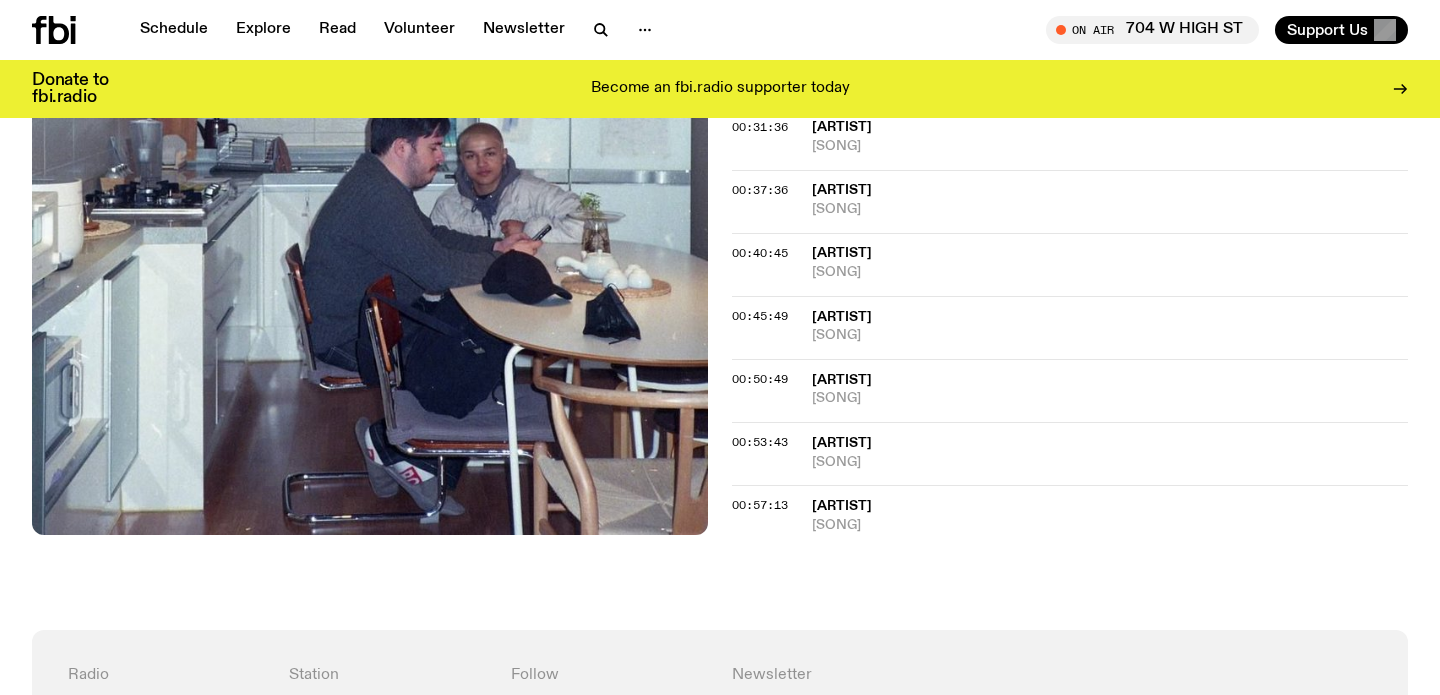 click on "00:57:13" at bounding box center [760, 505] 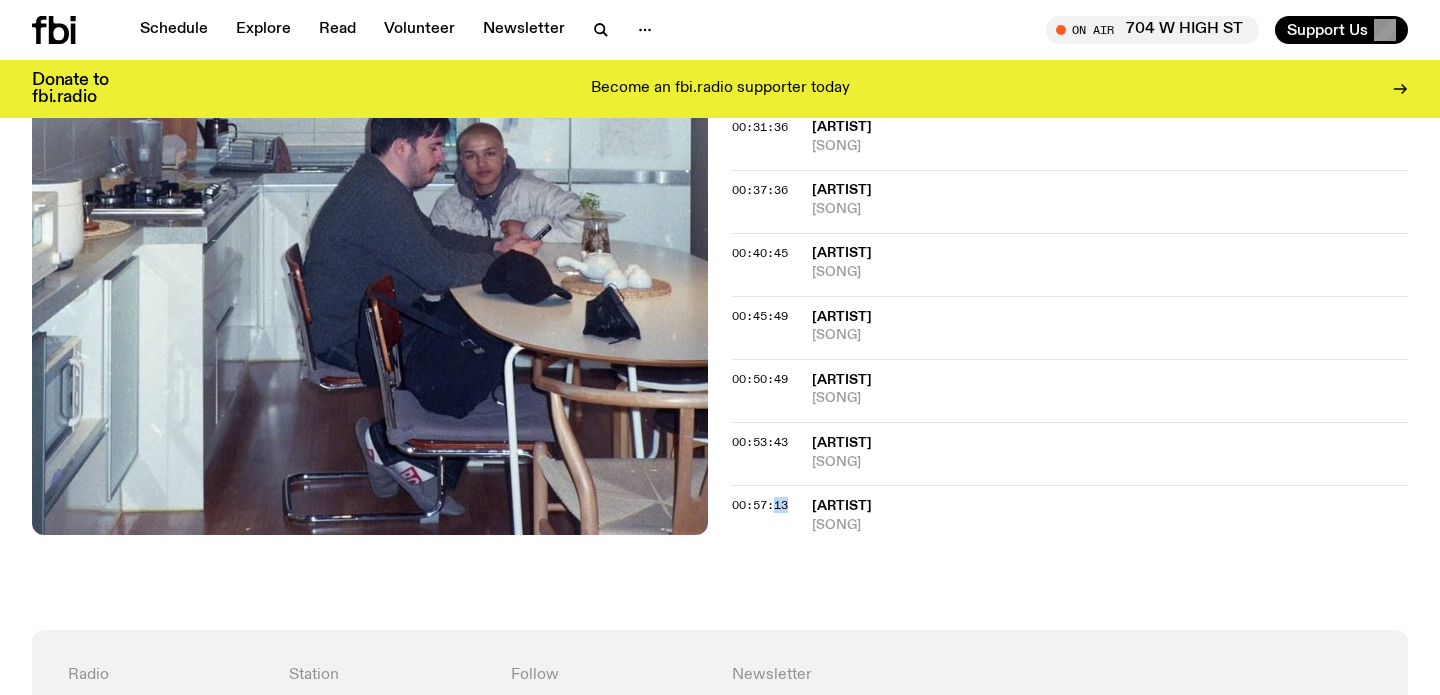 click on "00:57:13" at bounding box center [760, 505] 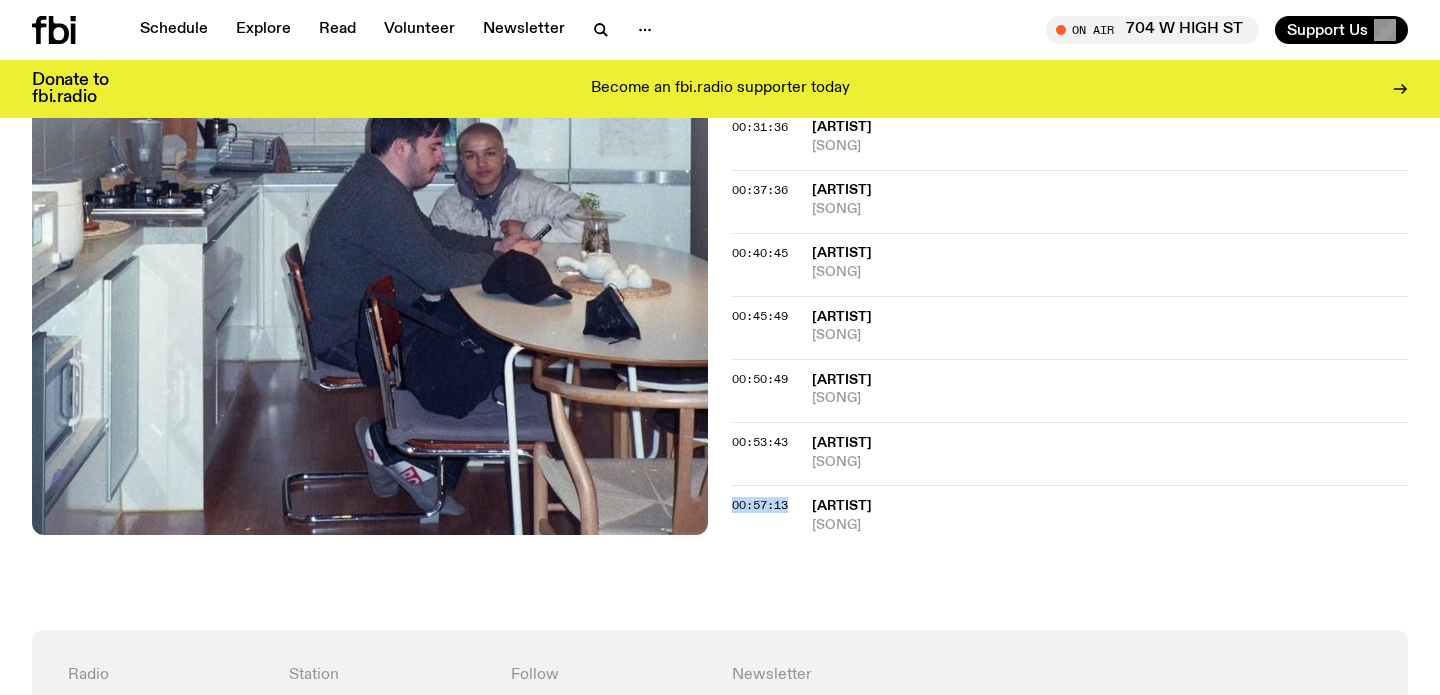 click on "00:57:13" at bounding box center [760, 505] 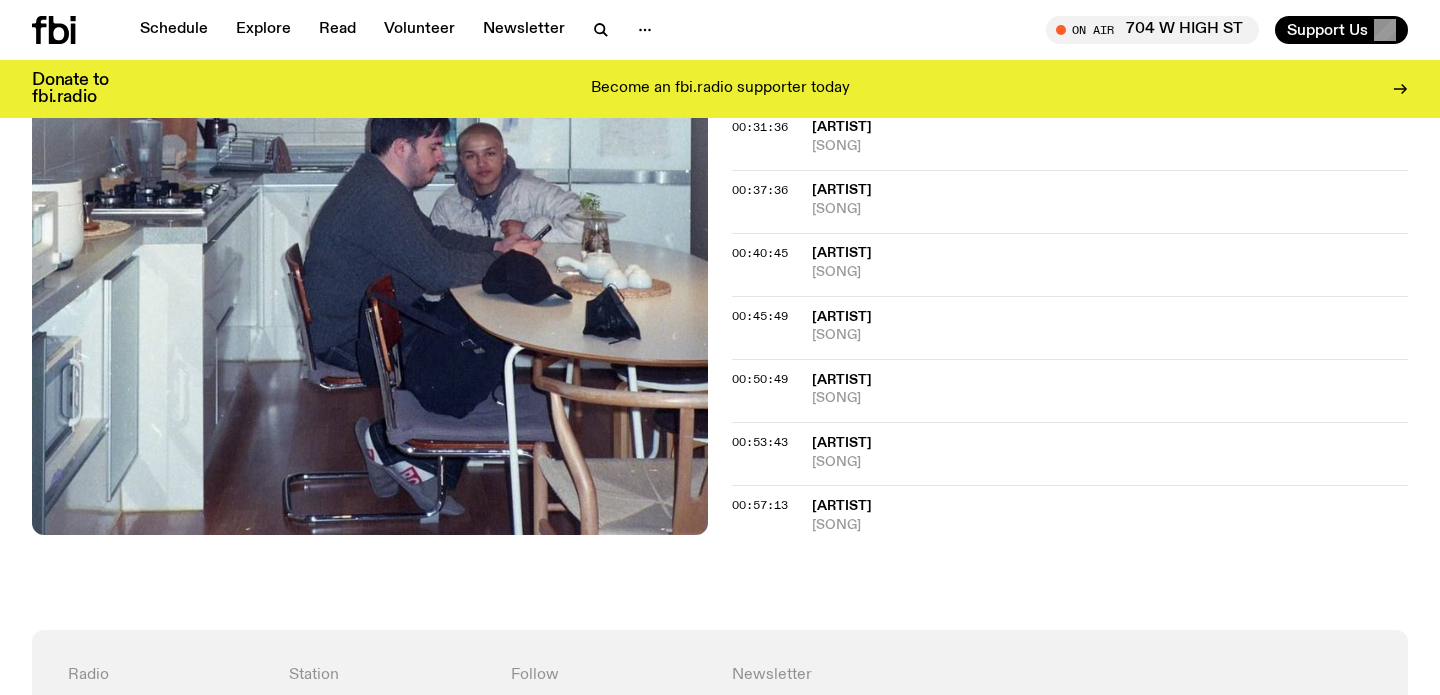 click on "00:57:13" at bounding box center [760, 505] 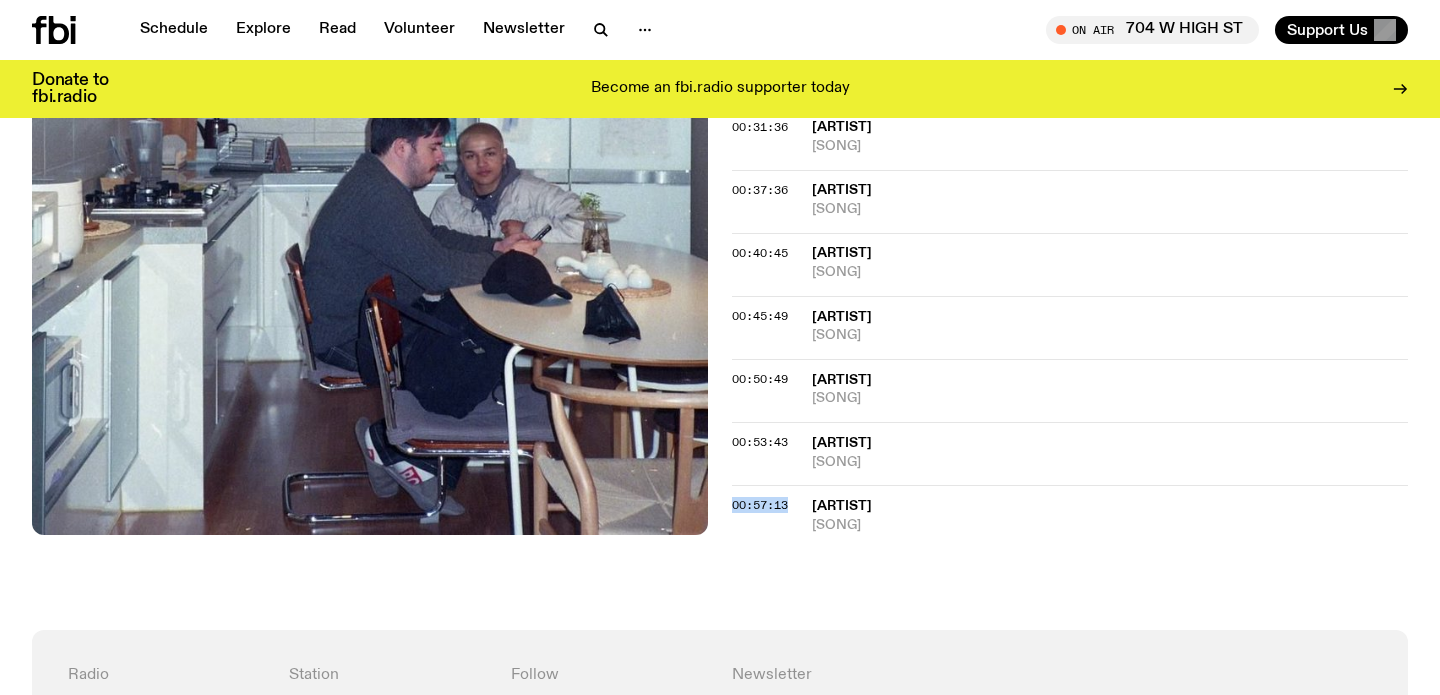 click on "00:57:13" at bounding box center [760, 505] 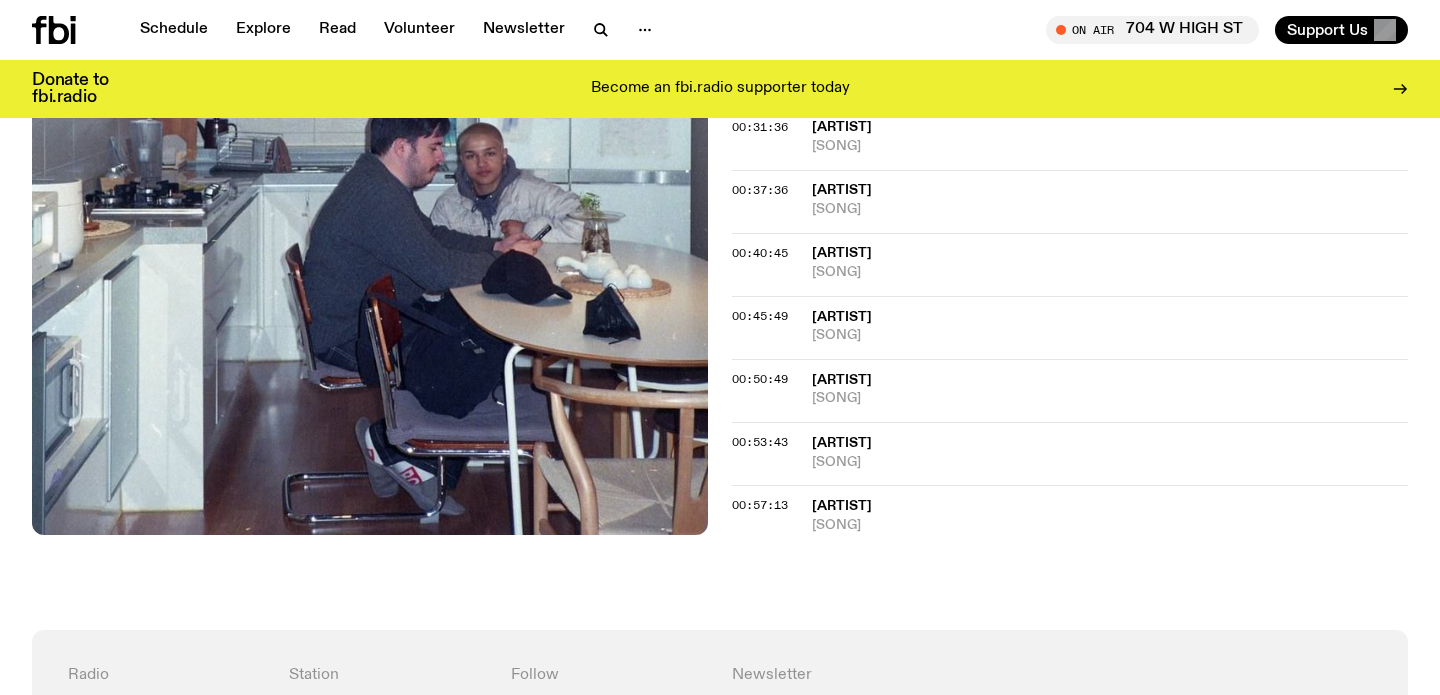 click on "00:57:13" at bounding box center [760, 505] 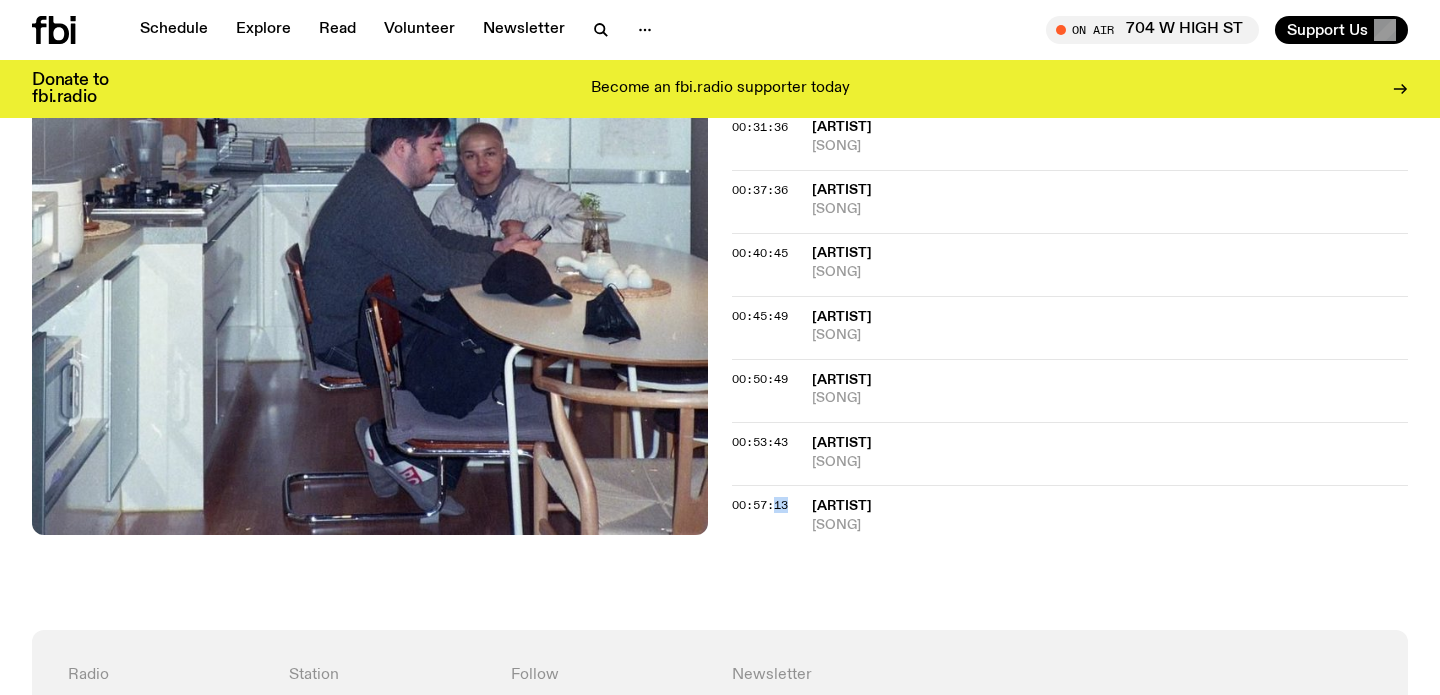 click on "00:57:13" at bounding box center [760, 505] 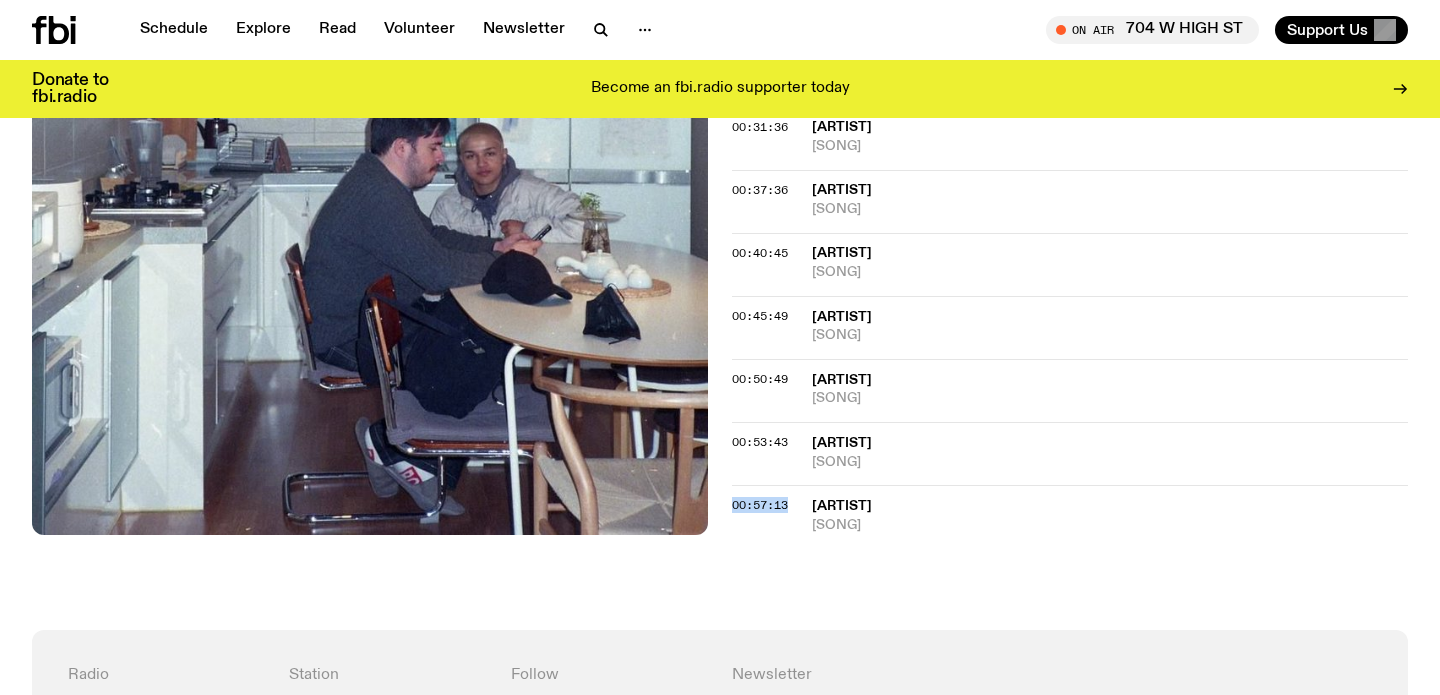 click on "00:57:13" at bounding box center (760, 505) 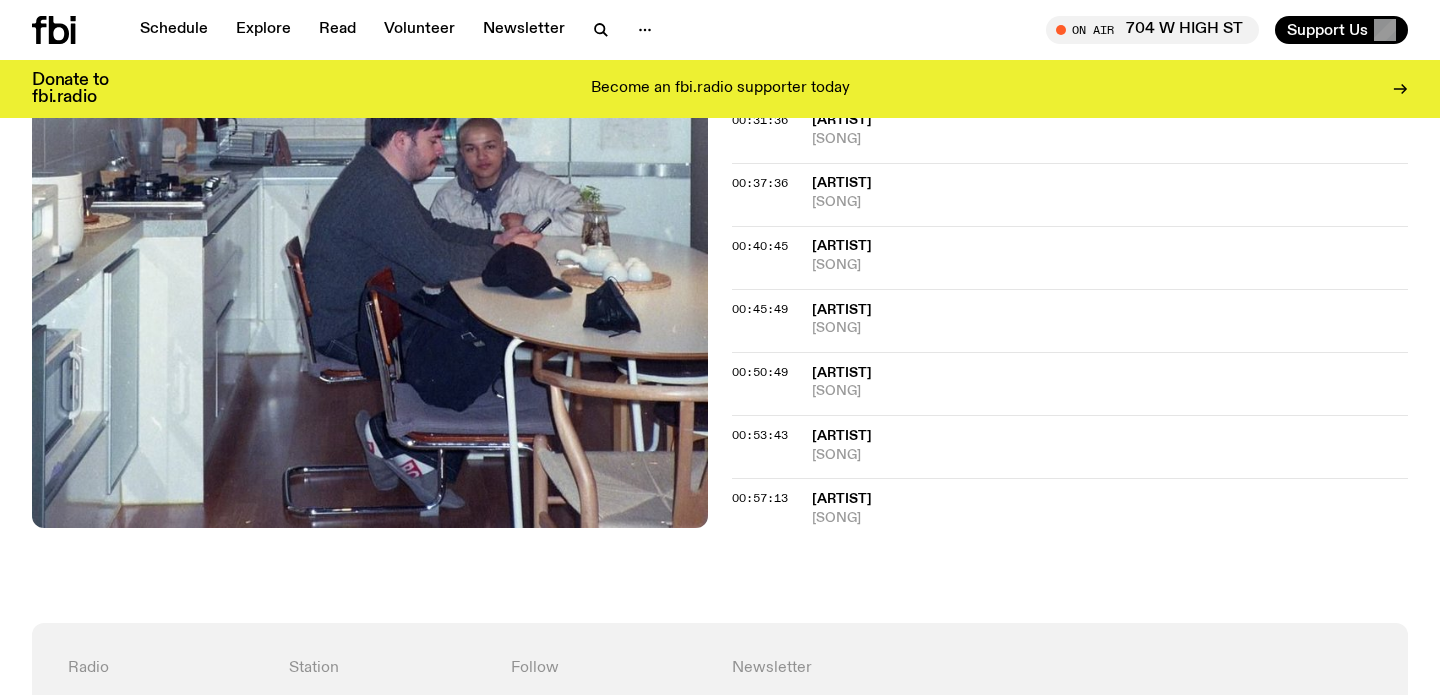 scroll, scrollTop: 1217, scrollLeft: 0, axis: vertical 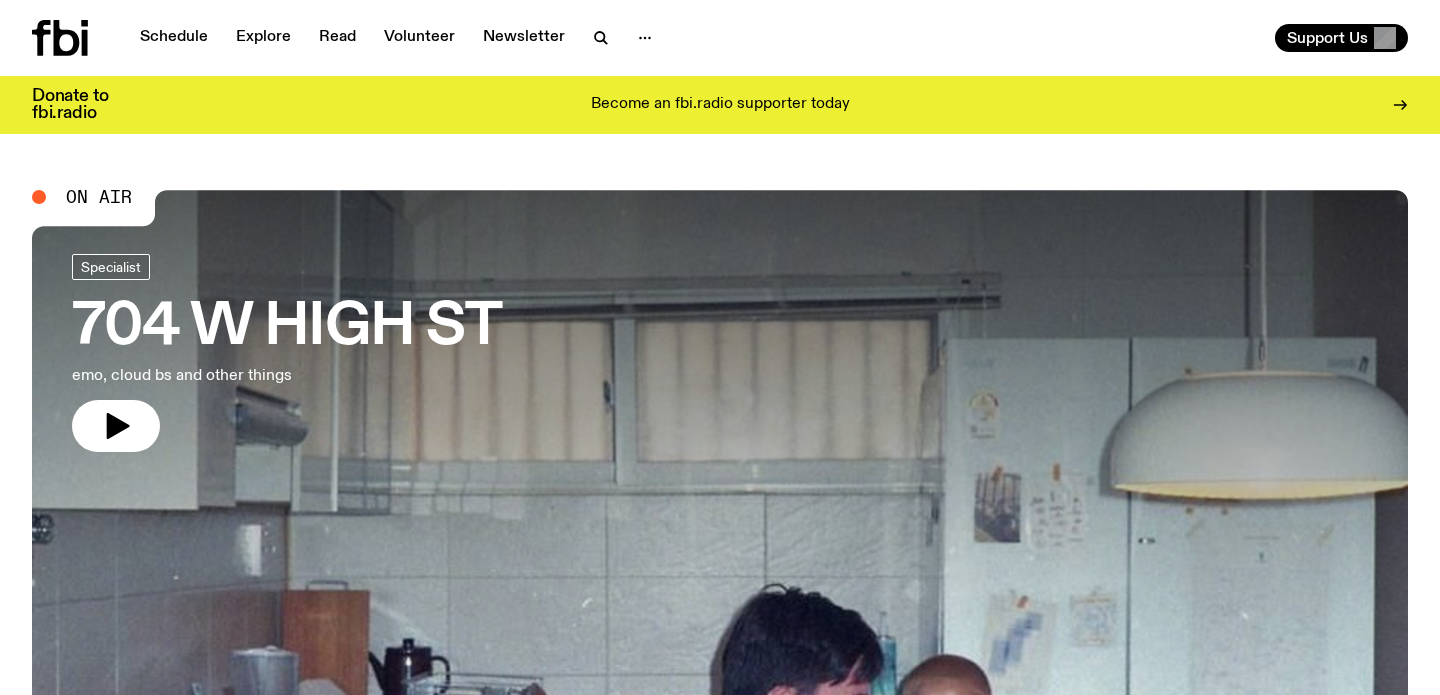 click on "Schedule" at bounding box center [174, 38] 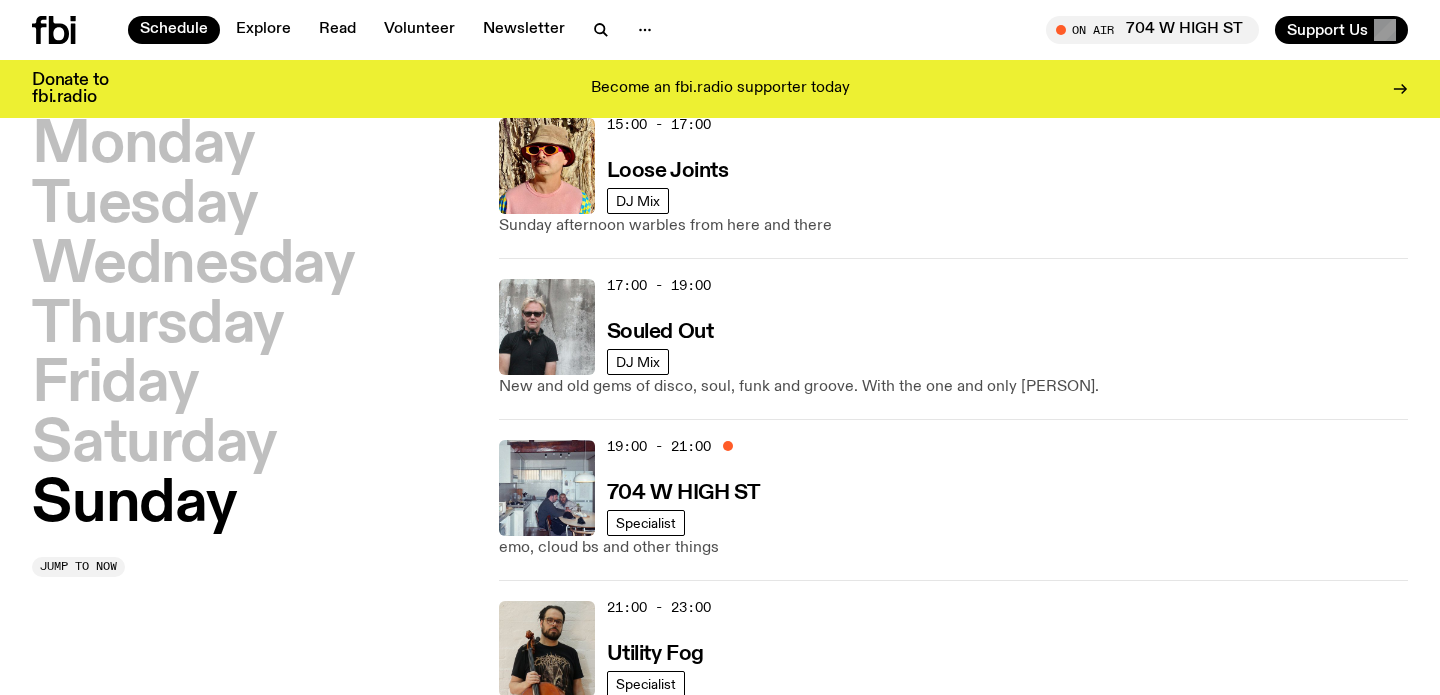 scroll, scrollTop: 1422, scrollLeft: 0, axis: vertical 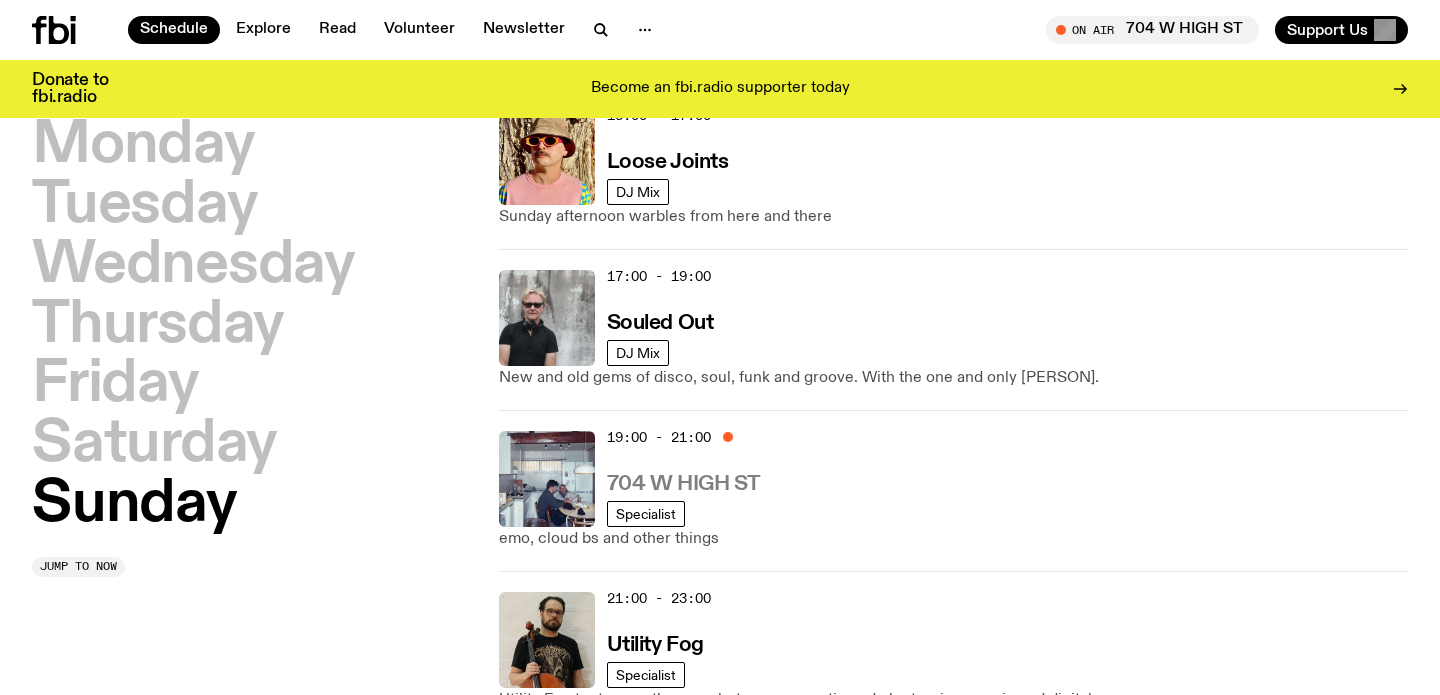 click on "704 W HIGH ST" at bounding box center (683, 484) 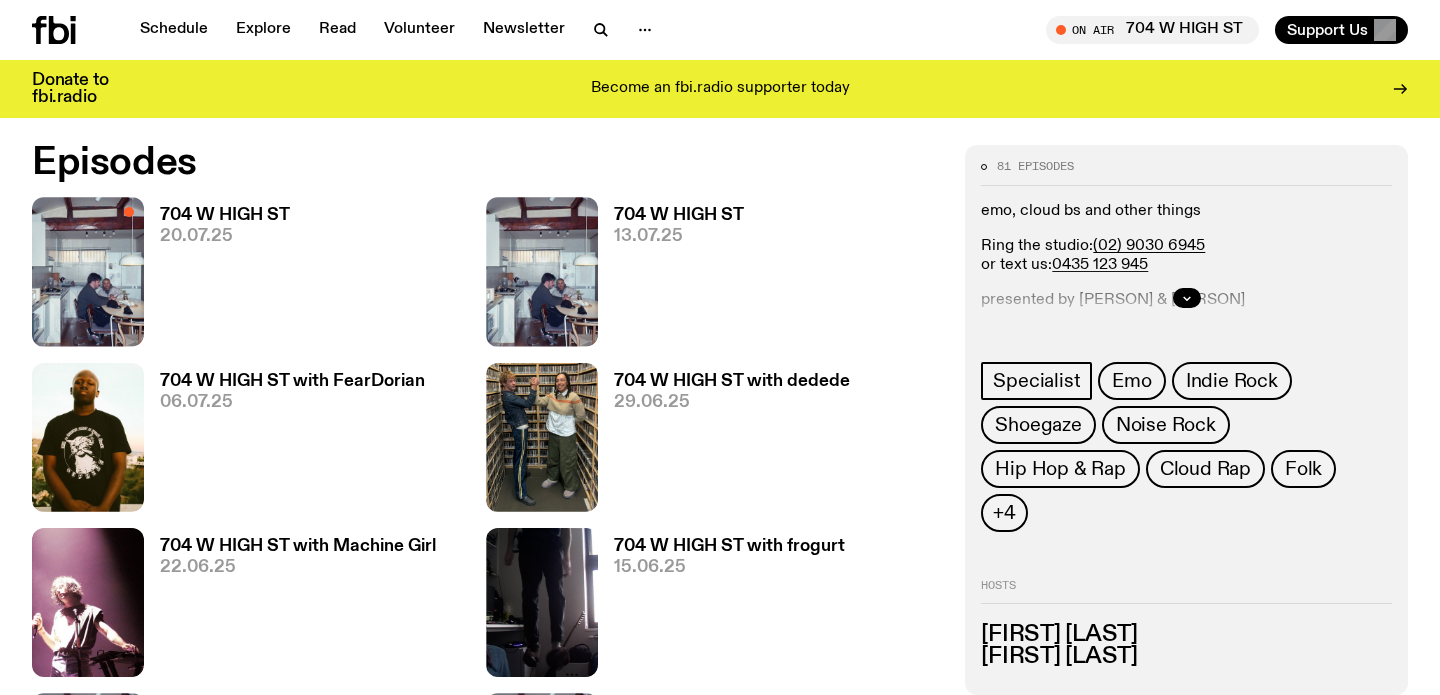 scroll, scrollTop: 943, scrollLeft: 0, axis: vertical 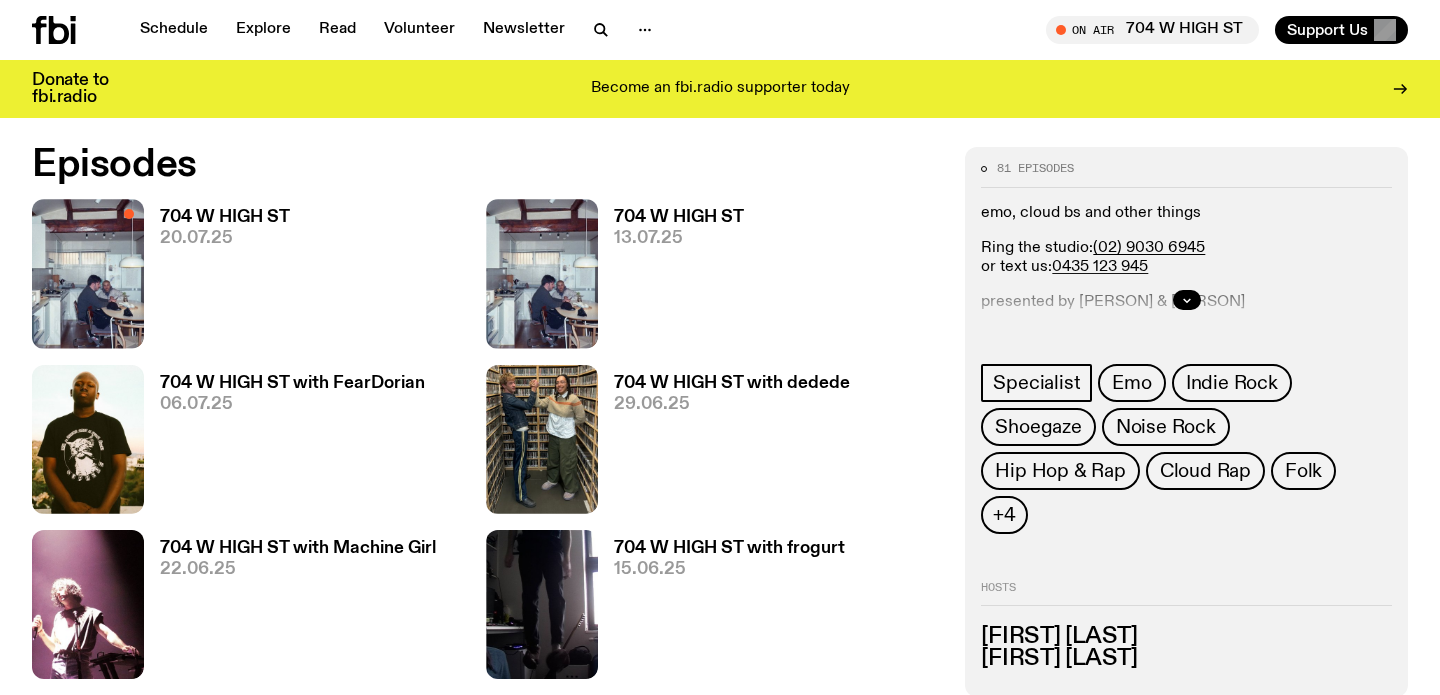 click on "704 W HIGH ST" at bounding box center (225, 217) 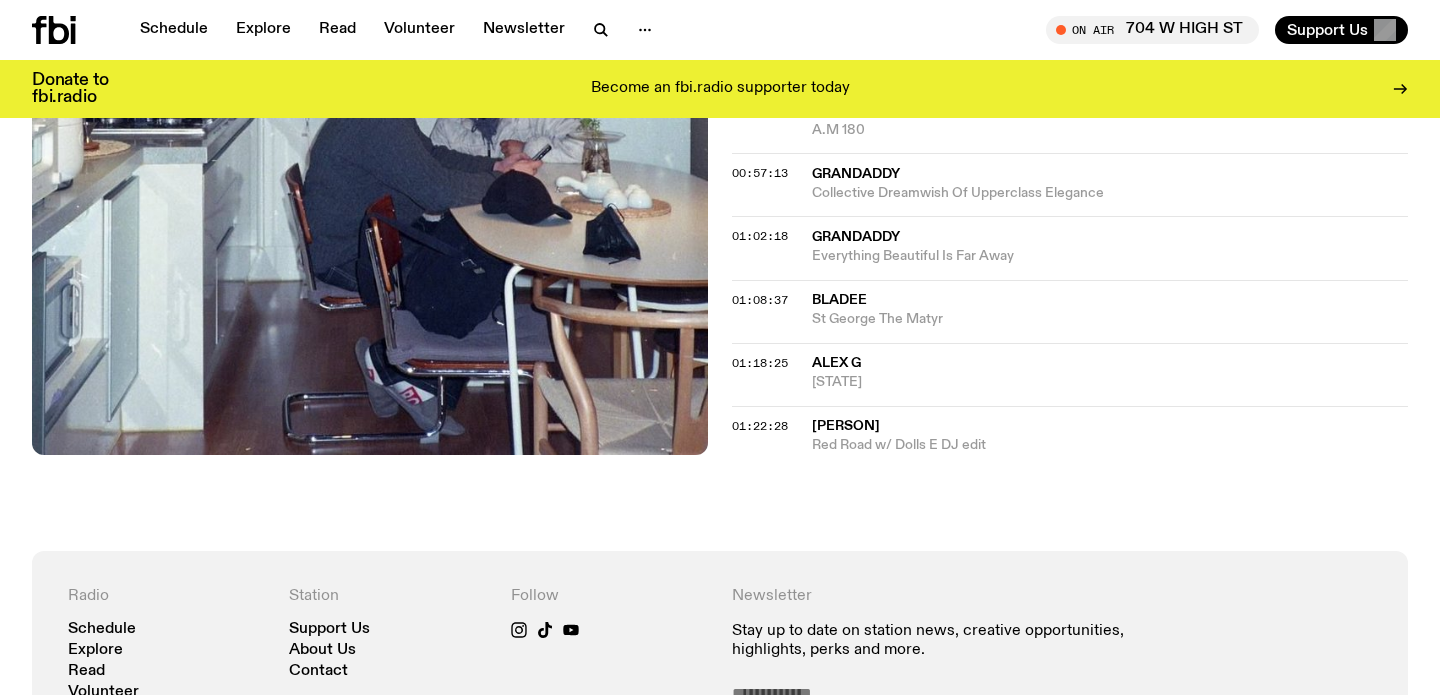 scroll, scrollTop: 1549, scrollLeft: 0, axis: vertical 